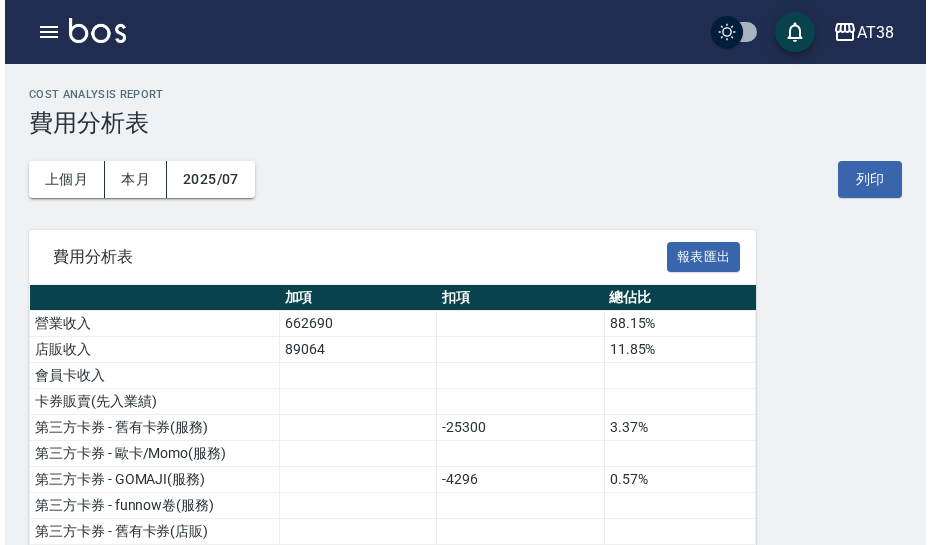 scroll, scrollTop: 1703, scrollLeft: 0, axis: vertical 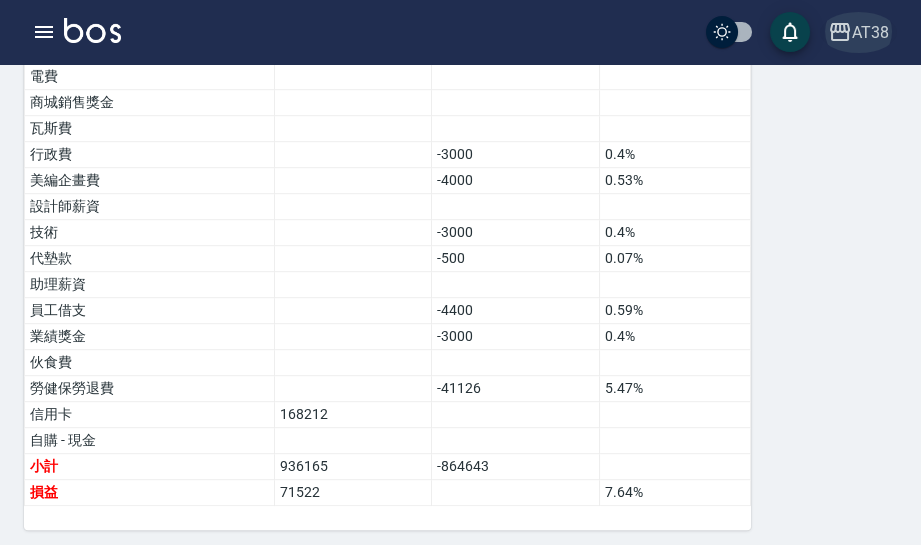 click on "AT38" at bounding box center (870, 32) 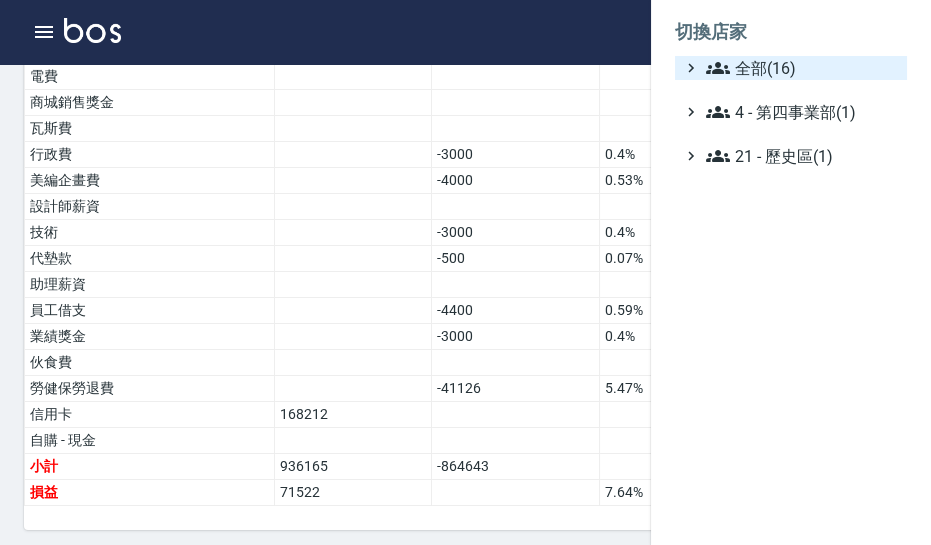 click on "全部(16)" at bounding box center (802, 68) 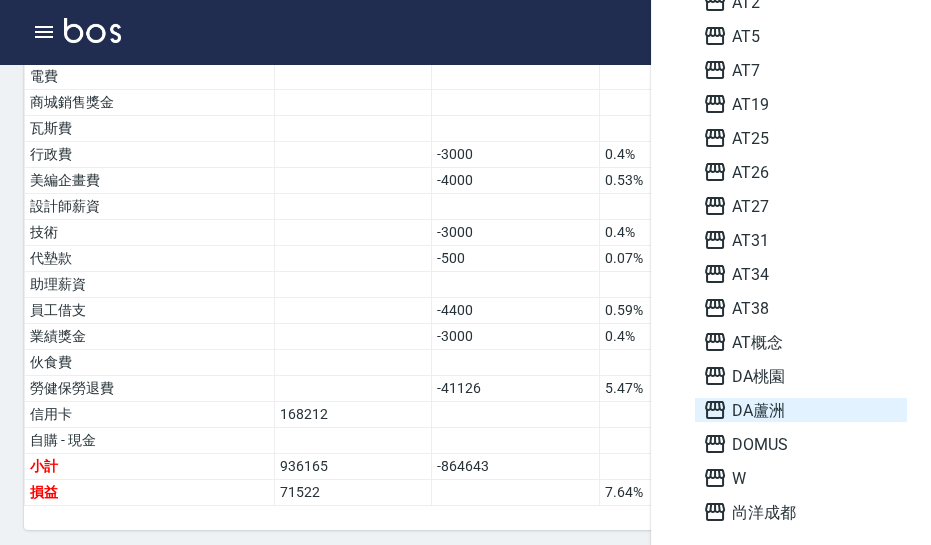 scroll, scrollTop: 165, scrollLeft: 0, axis: vertical 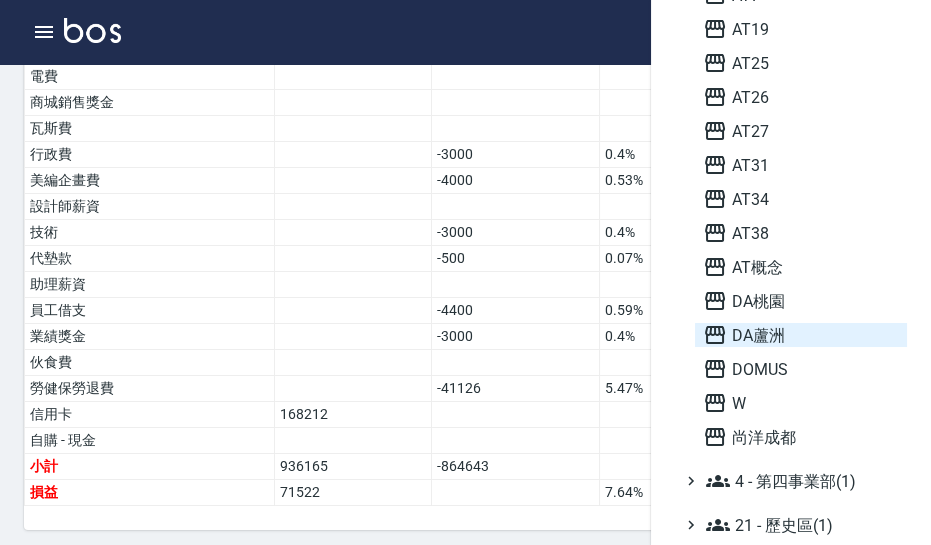 click on "DA蘆洲" at bounding box center [801, 335] 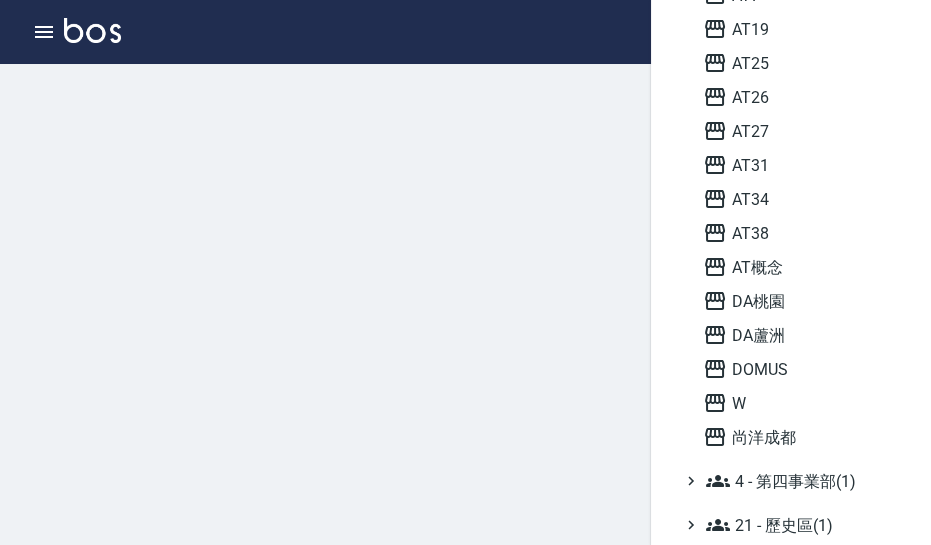 scroll, scrollTop: 0, scrollLeft: 0, axis: both 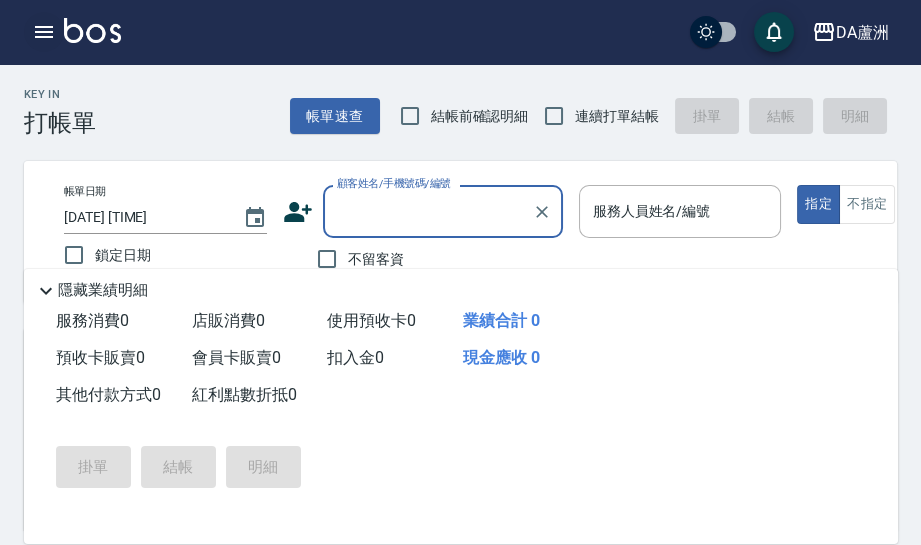 click 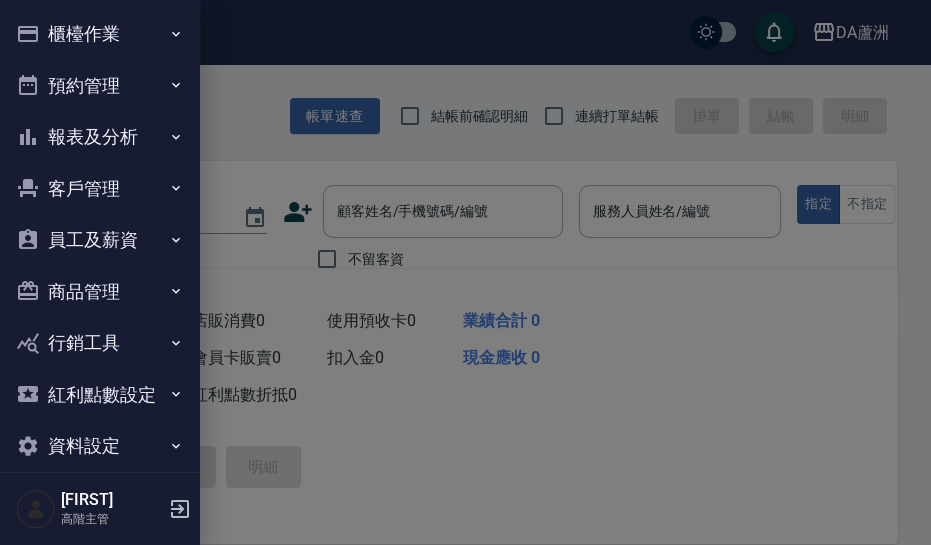 click on "報表及分析" at bounding box center [100, 137] 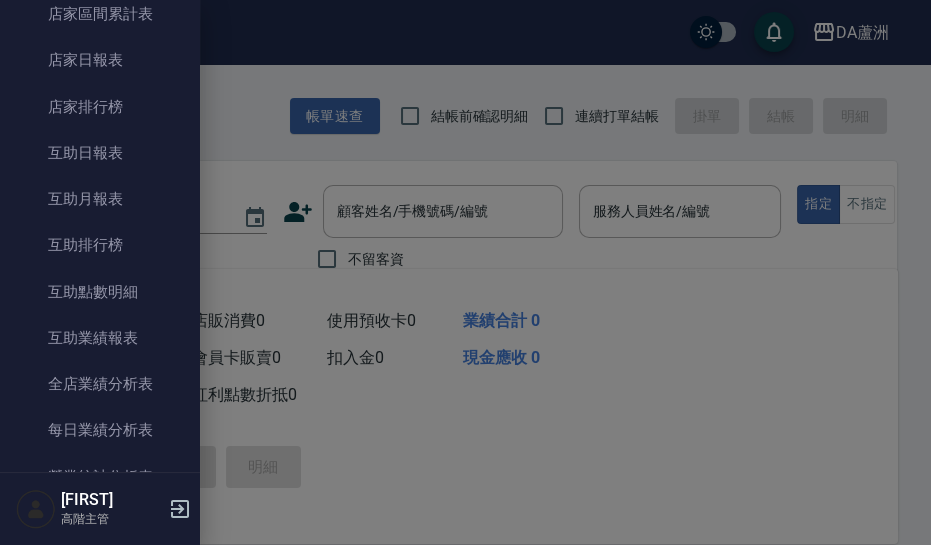 scroll, scrollTop: 685, scrollLeft: 0, axis: vertical 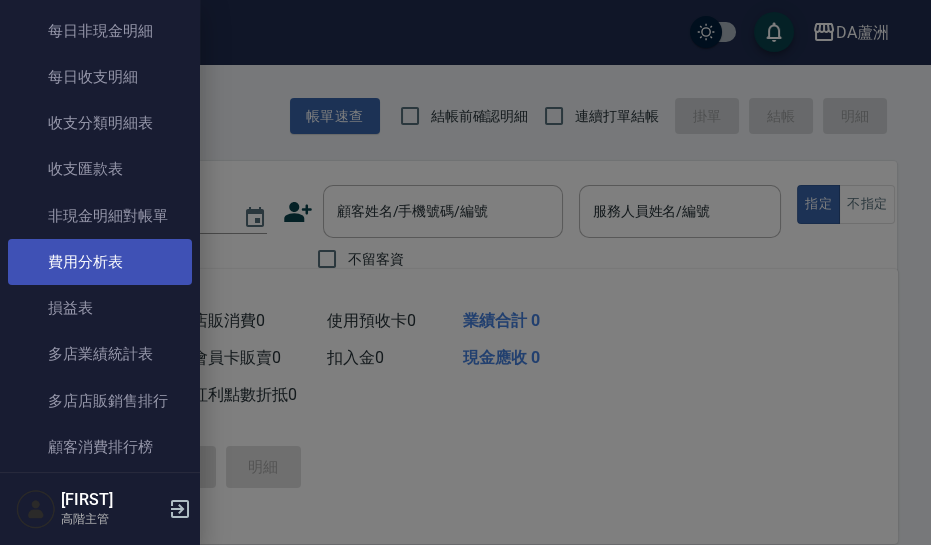 click on "費用分析表" at bounding box center (100, 262) 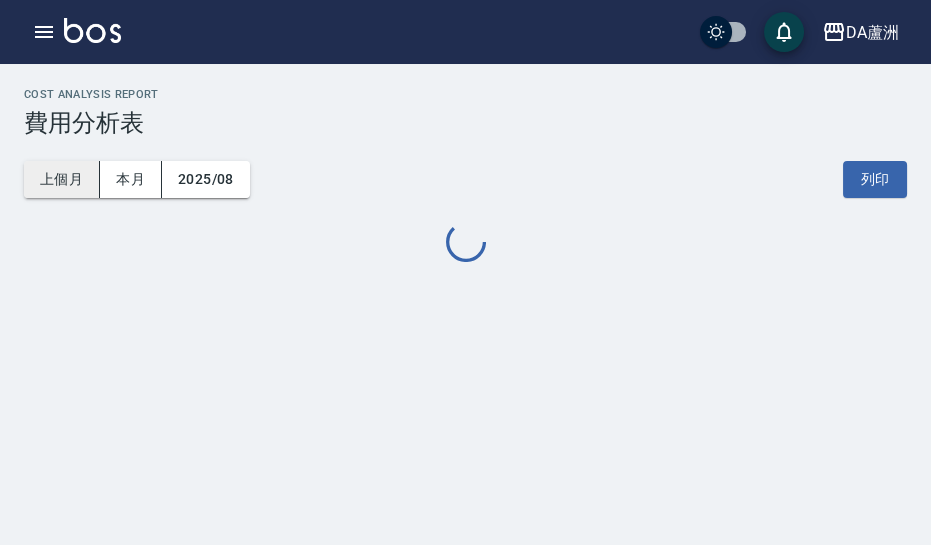 click on "上個月" at bounding box center (62, 179) 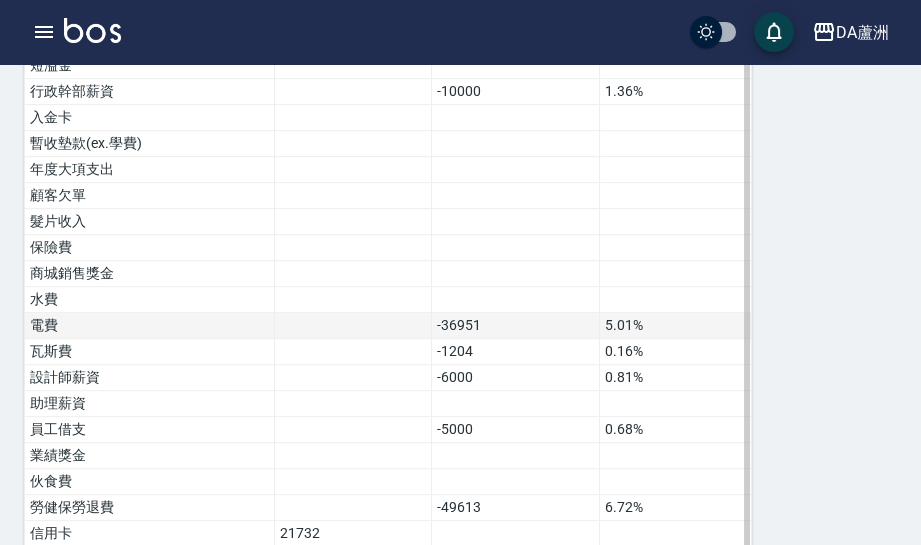 scroll, scrollTop: 1574, scrollLeft: 0, axis: vertical 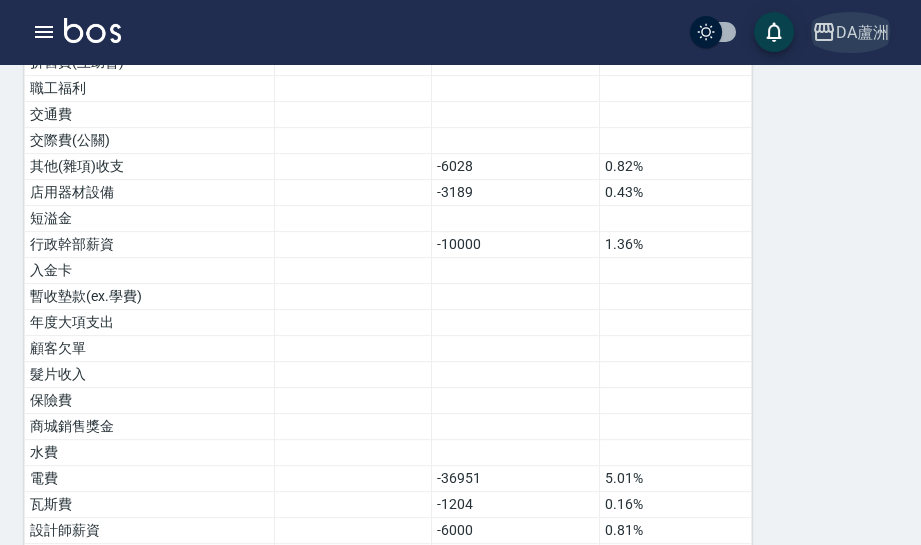 click on "DA蘆洲" at bounding box center (850, 32) 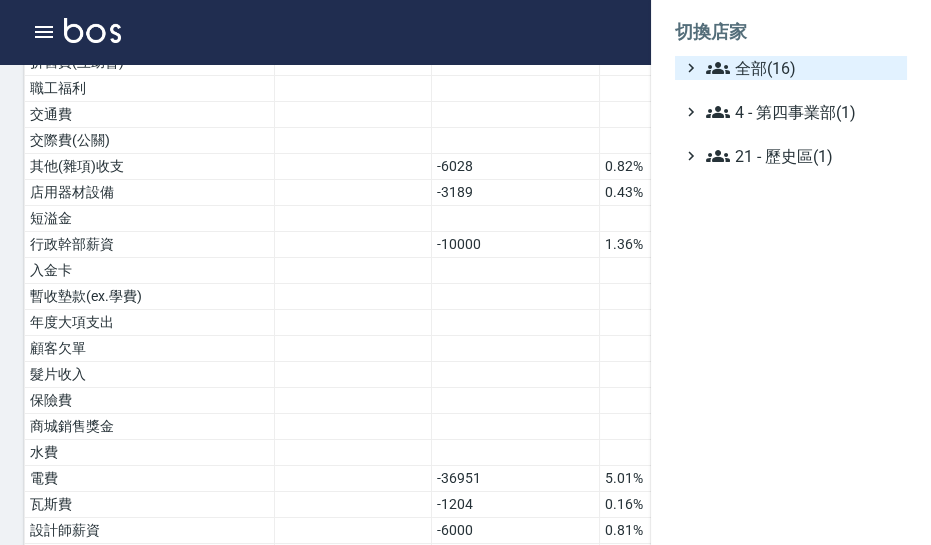 click on "全部(16)" at bounding box center [802, 68] 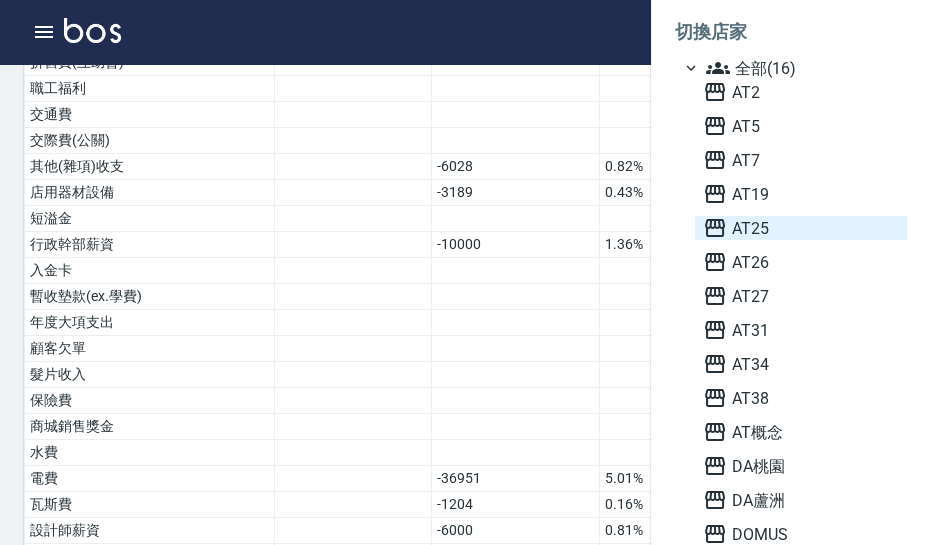 click on "AT25" at bounding box center [801, 228] 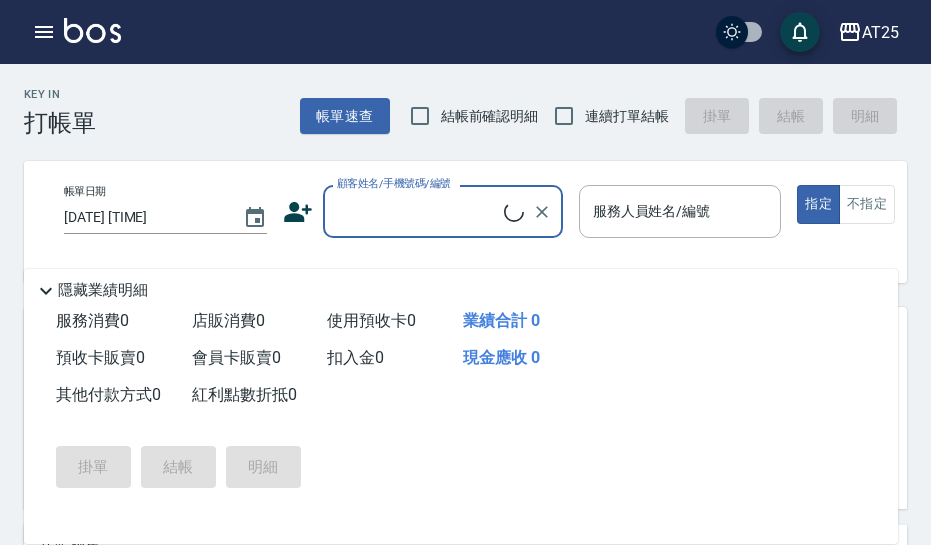 scroll, scrollTop: 0, scrollLeft: 0, axis: both 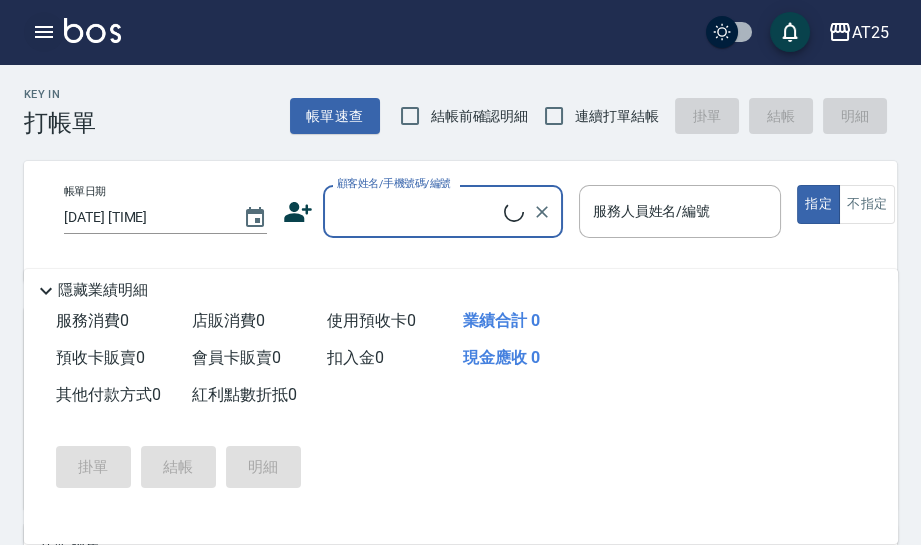 click 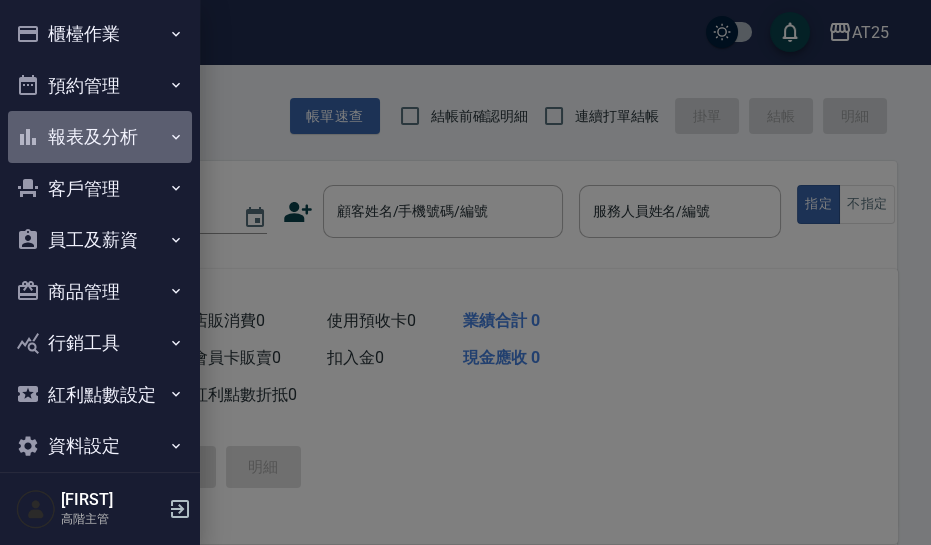 click on "報表及分析" at bounding box center (100, 137) 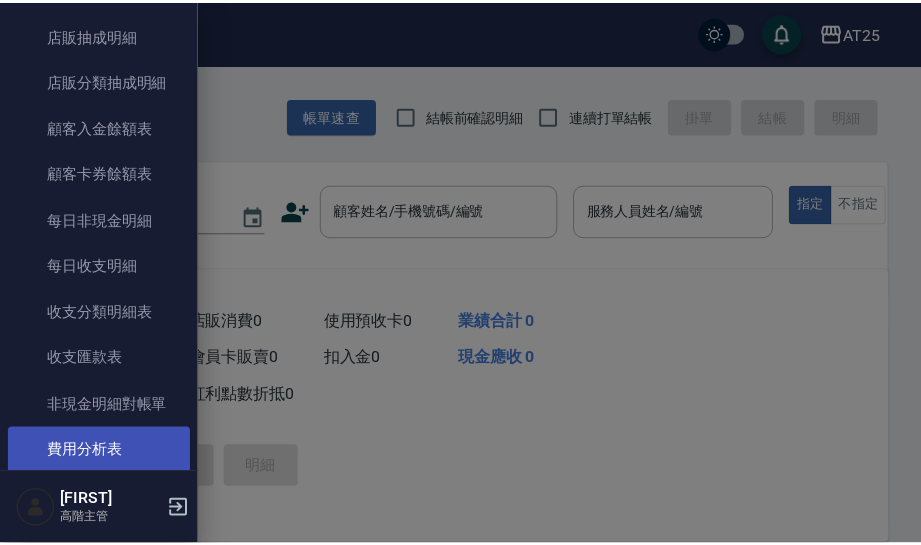 scroll, scrollTop: 1545, scrollLeft: 0, axis: vertical 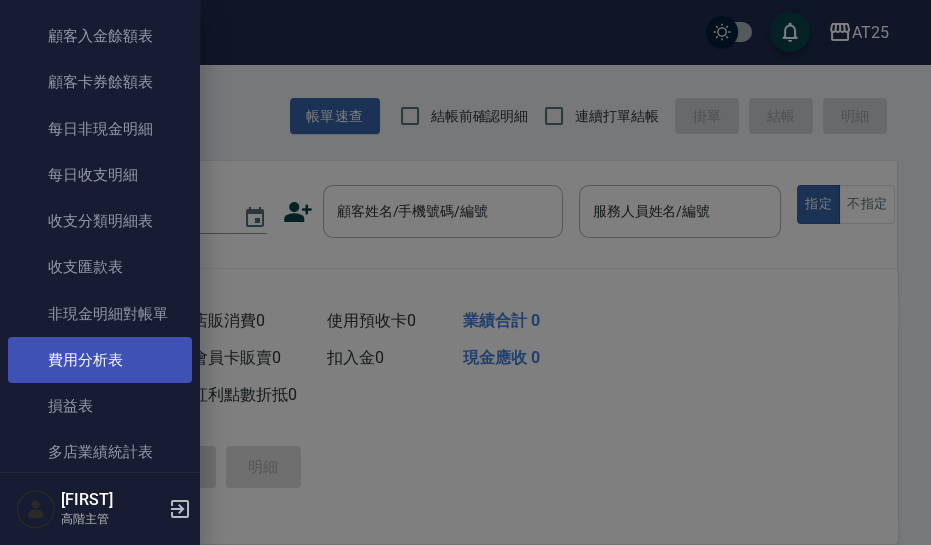 click on "費用分析表" at bounding box center [100, 360] 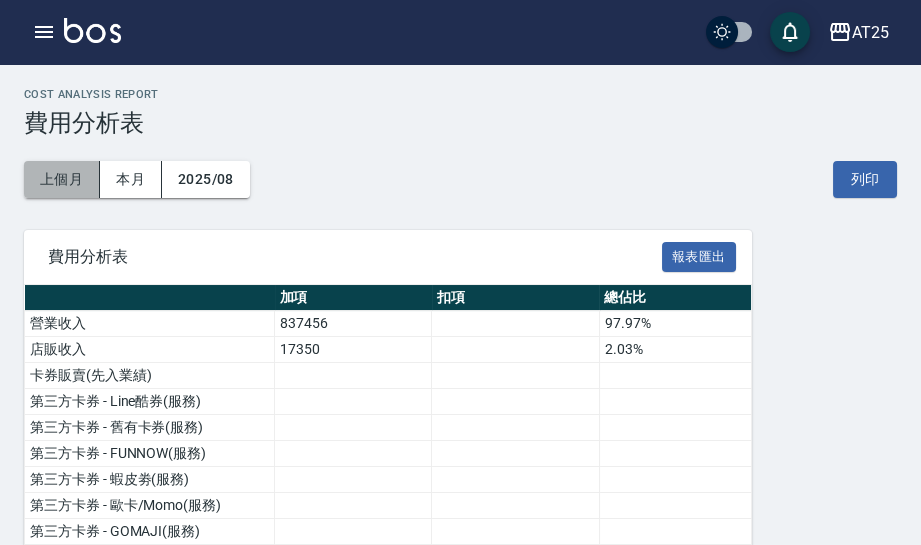 drag, startPoint x: 85, startPoint y: 175, endPoint x: 146, endPoint y: 97, distance: 99.0202 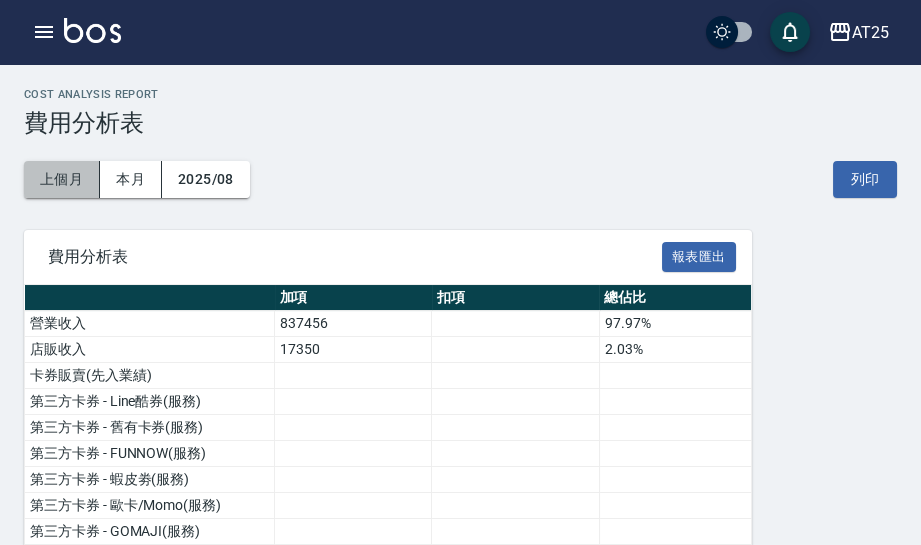 click on "上個月" at bounding box center (62, 179) 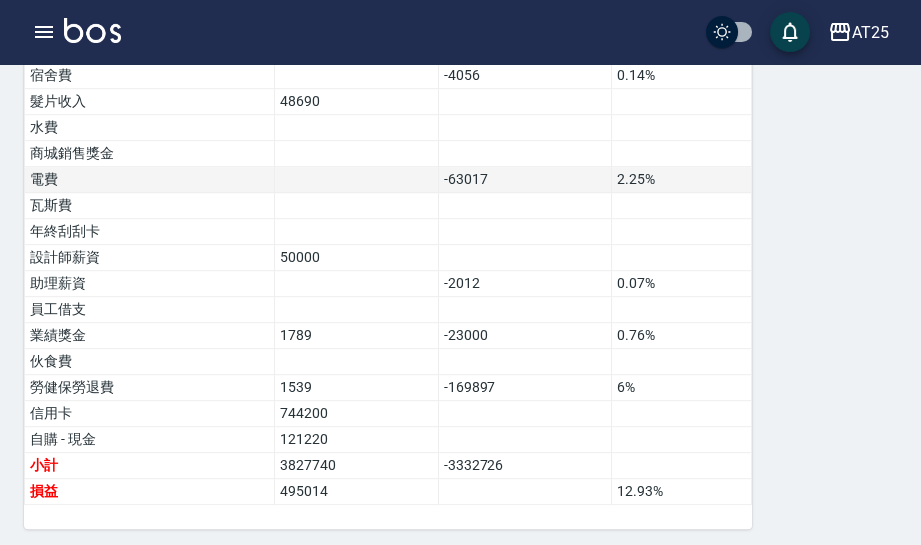 scroll, scrollTop: 1314, scrollLeft: 0, axis: vertical 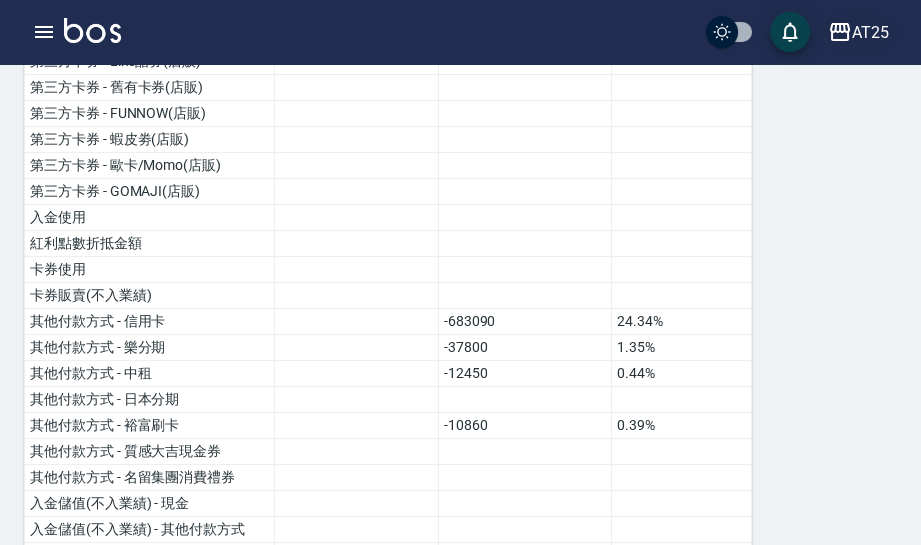 click on "AT25" at bounding box center [870, 32] 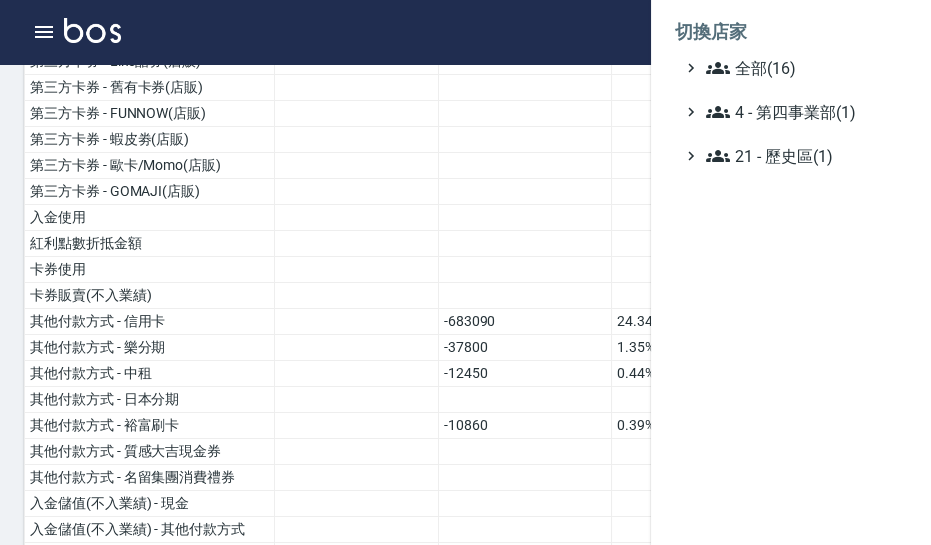 click at bounding box center [465, 272] 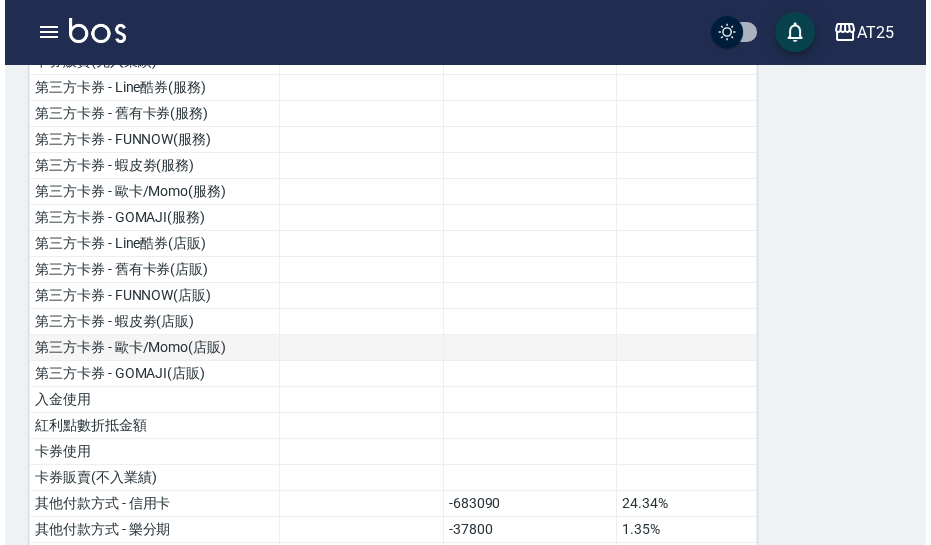 scroll, scrollTop: 496, scrollLeft: 0, axis: vertical 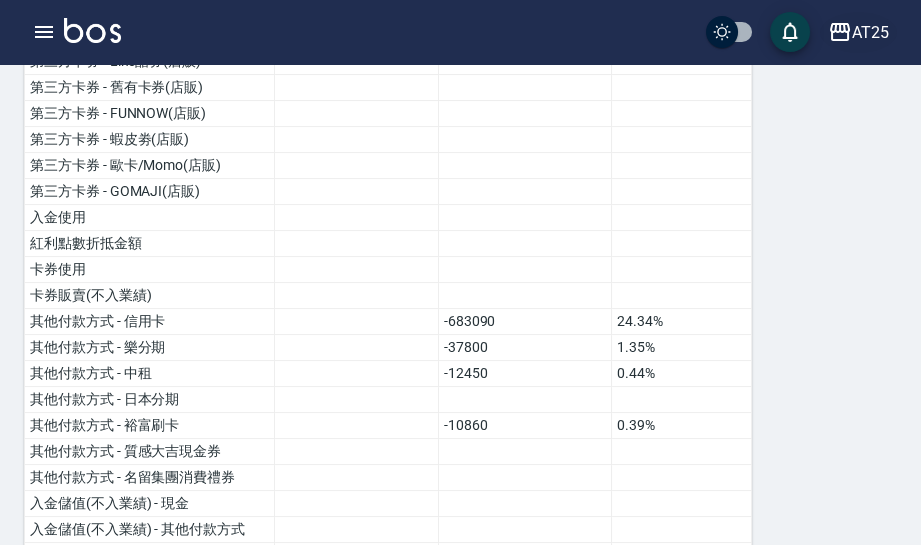 click on "AT25" at bounding box center [870, 32] 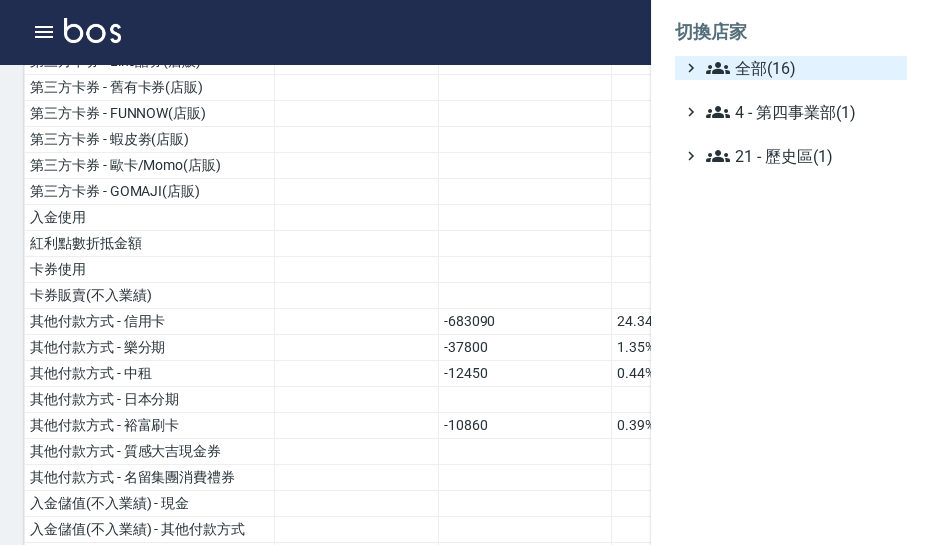 click on "全部(16)" at bounding box center [802, 68] 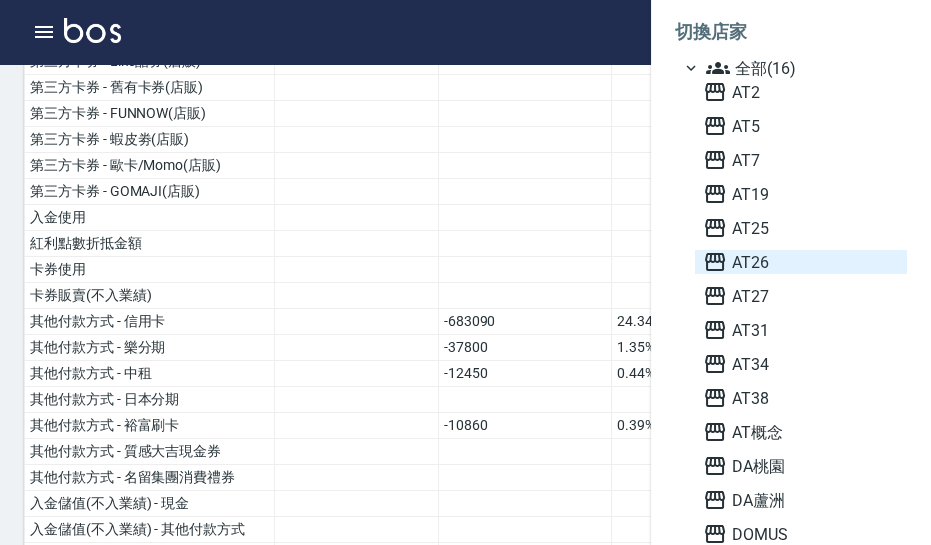 click on "AT26" at bounding box center (801, 262) 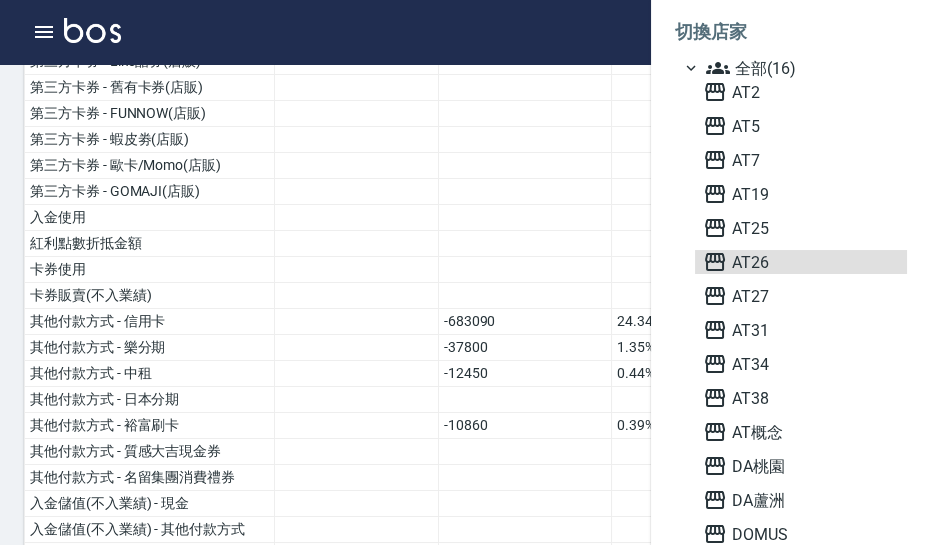 scroll, scrollTop: 0, scrollLeft: 0, axis: both 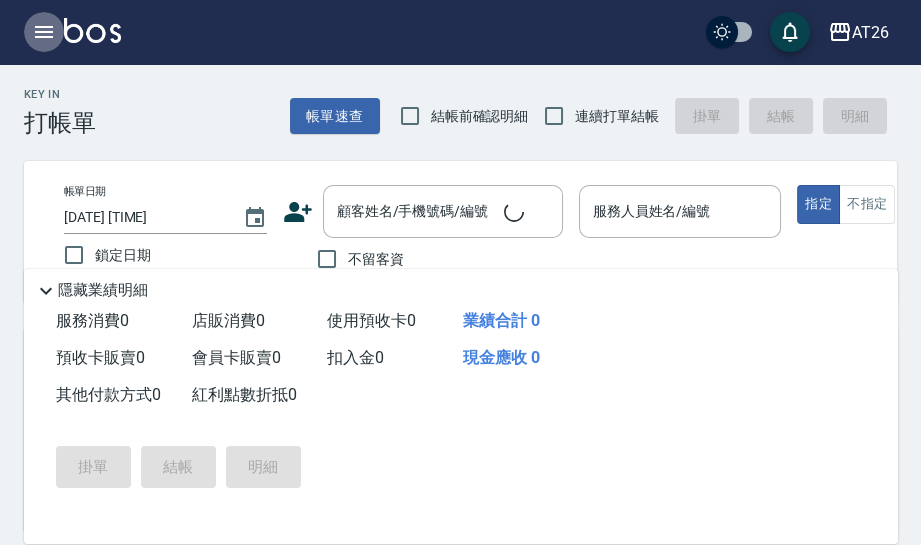 click 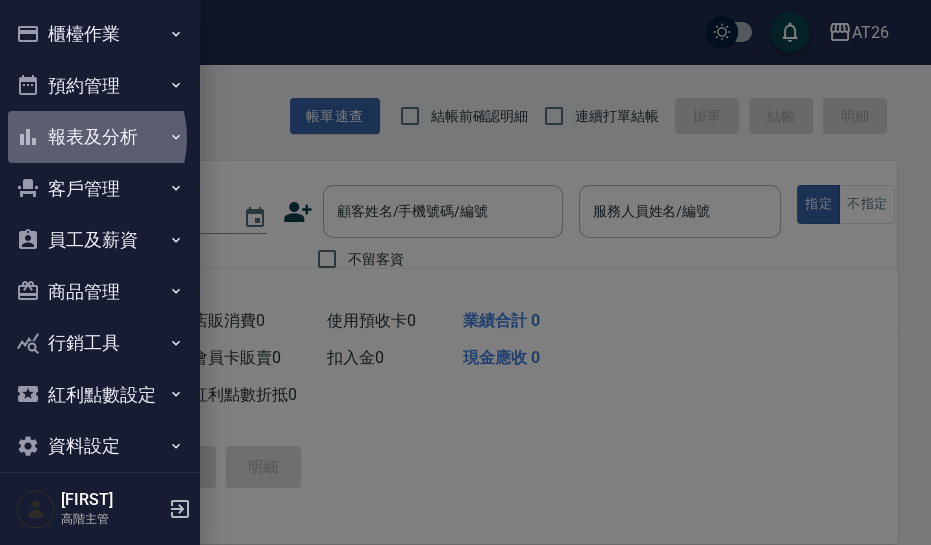 click on "報表及分析" at bounding box center (100, 137) 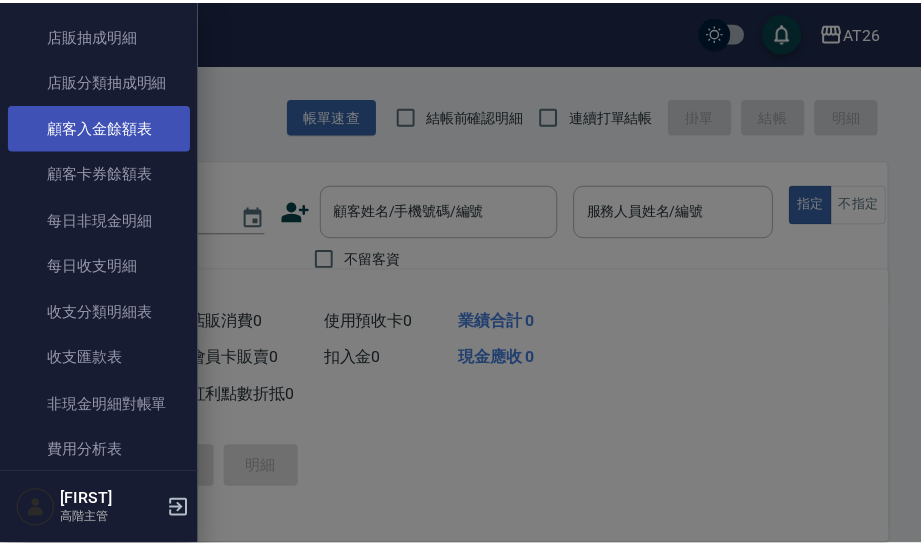 scroll, scrollTop: 1727, scrollLeft: 0, axis: vertical 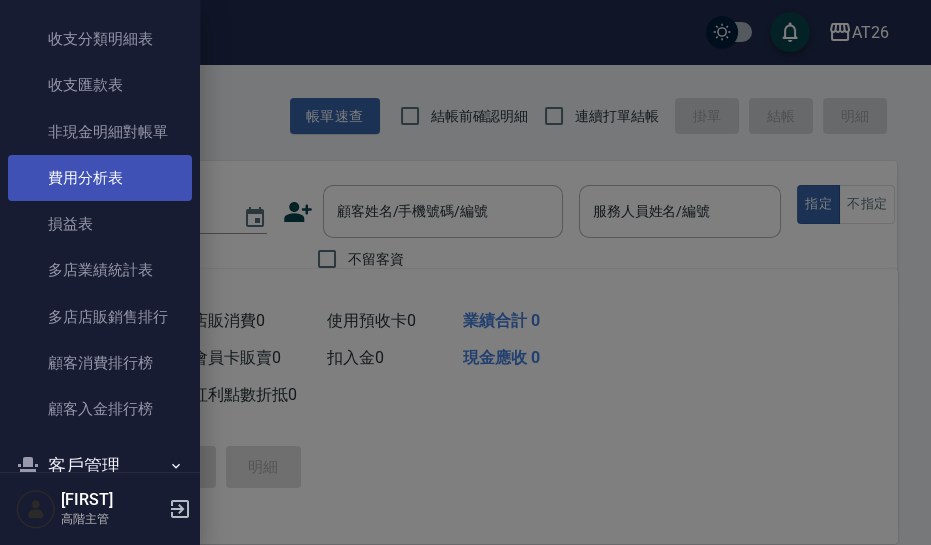 click on "費用分析表" at bounding box center (100, 178) 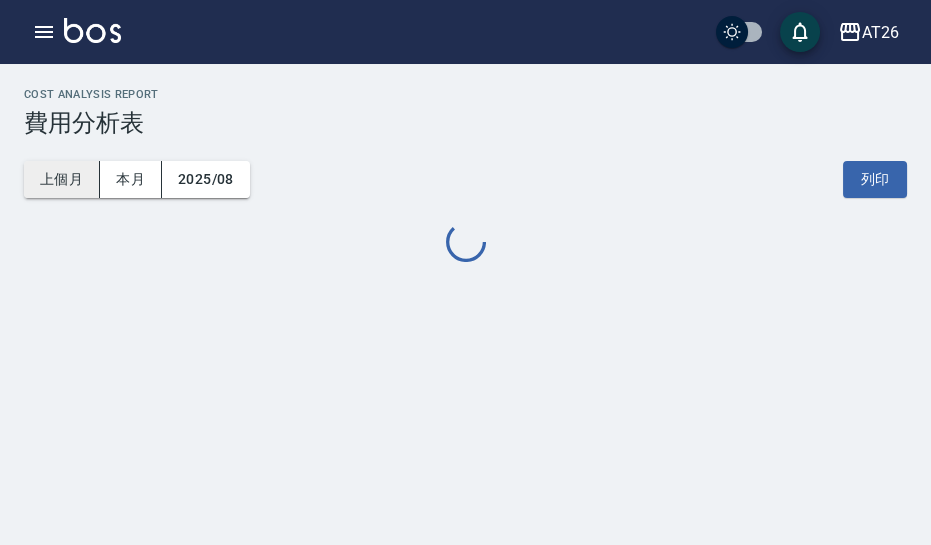 click on "上個月" at bounding box center [62, 179] 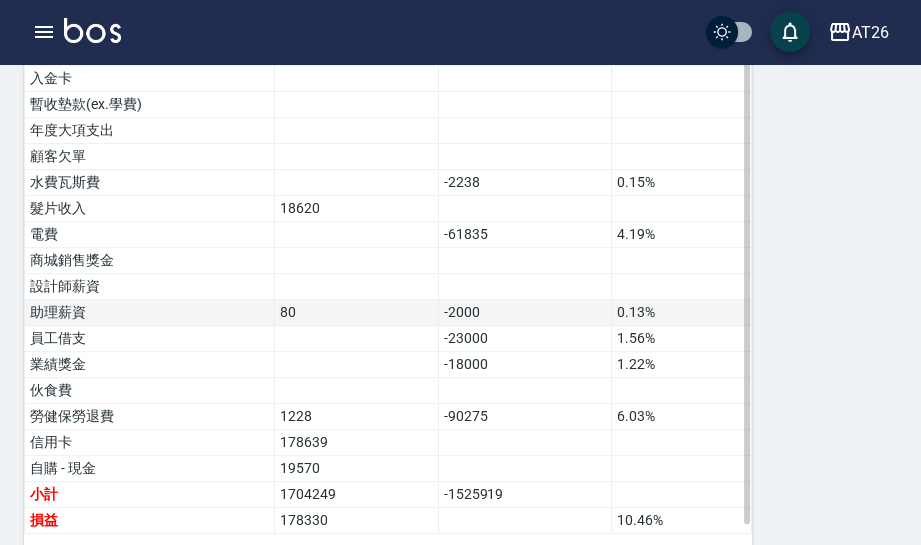 scroll, scrollTop: 1574, scrollLeft: 0, axis: vertical 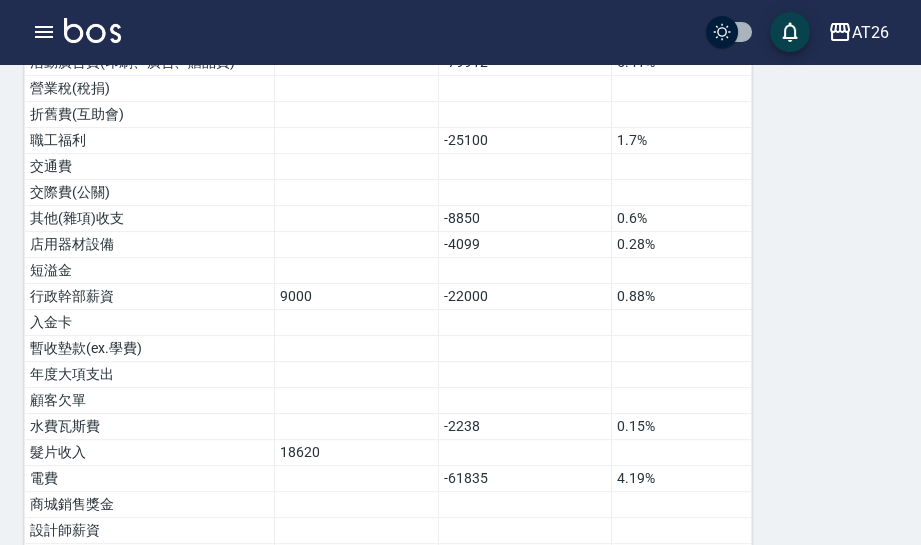 type 